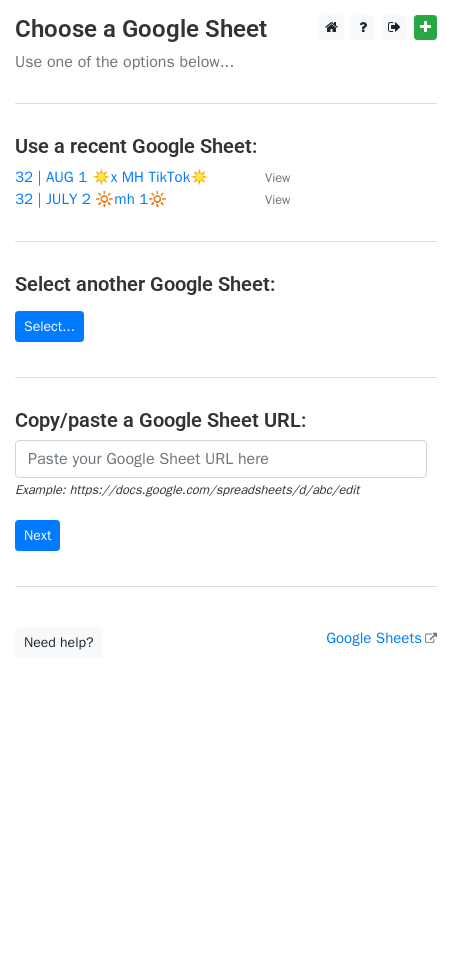 scroll, scrollTop: 0, scrollLeft: 0, axis: both 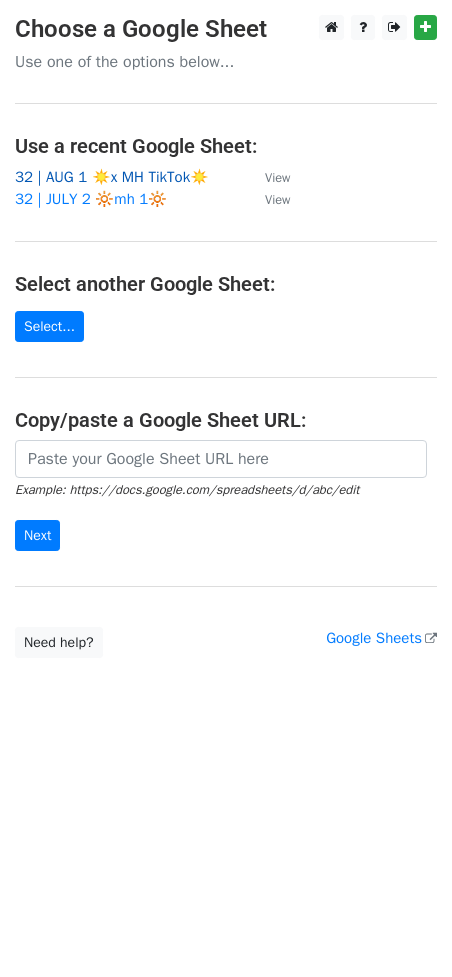 click on "32 | AUG 1 ☀️x MH TikTok☀️" at bounding box center (112, 177) 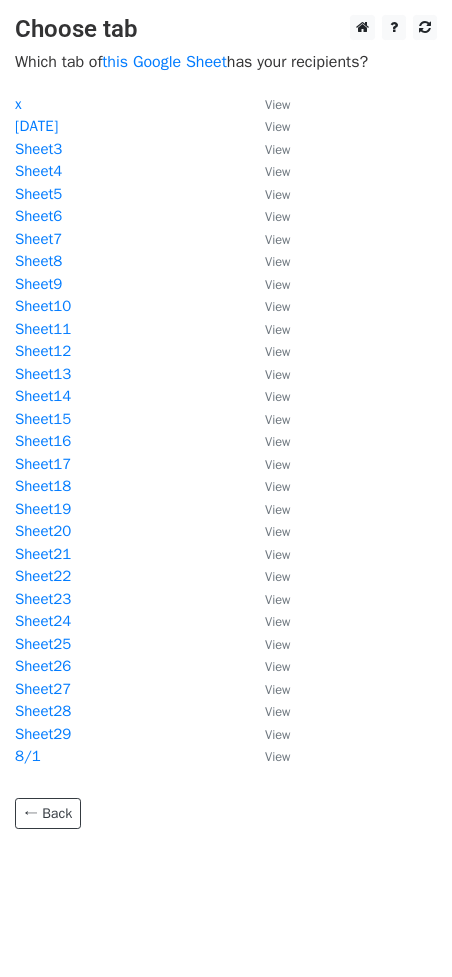 scroll, scrollTop: 0, scrollLeft: 0, axis: both 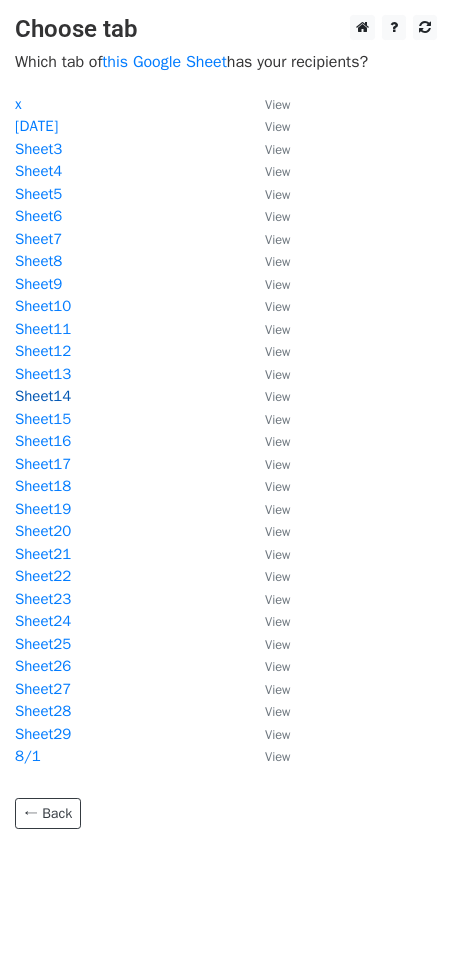 click on "Sheet14" at bounding box center (43, 396) 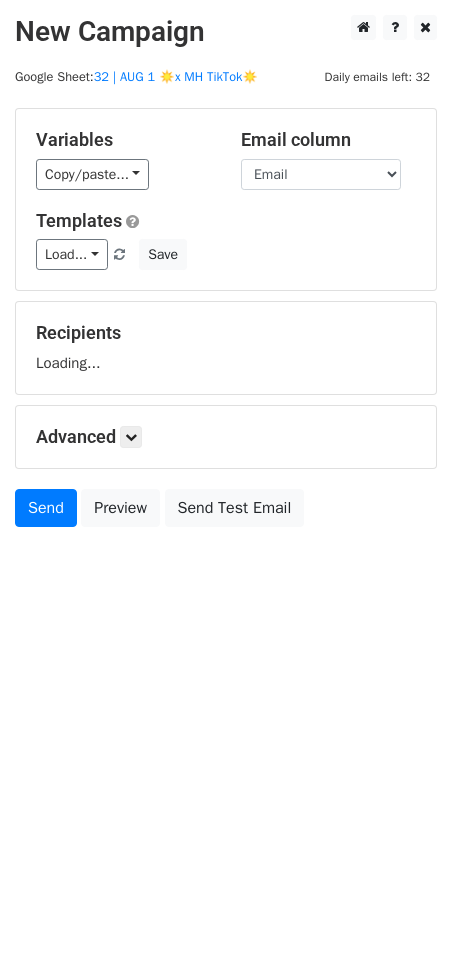 scroll, scrollTop: 0, scrollLeft: 0, axis: both 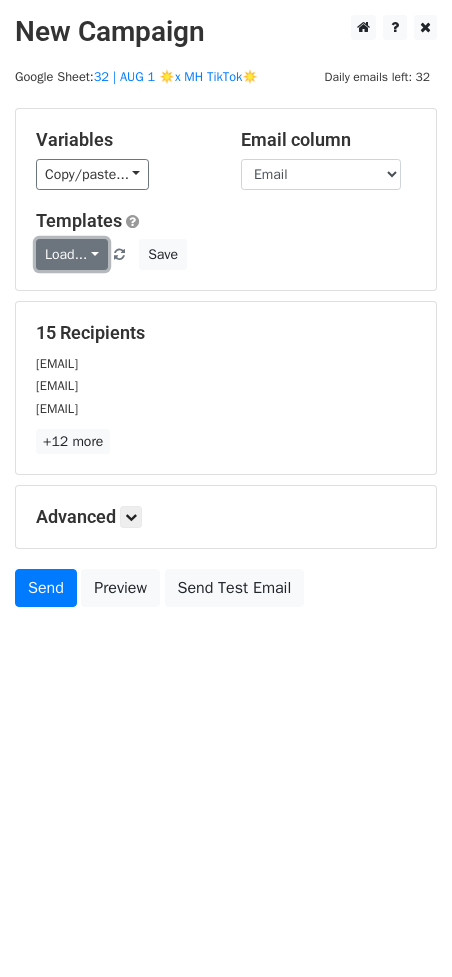 click on "Load..." at bounding box center (72, 254) 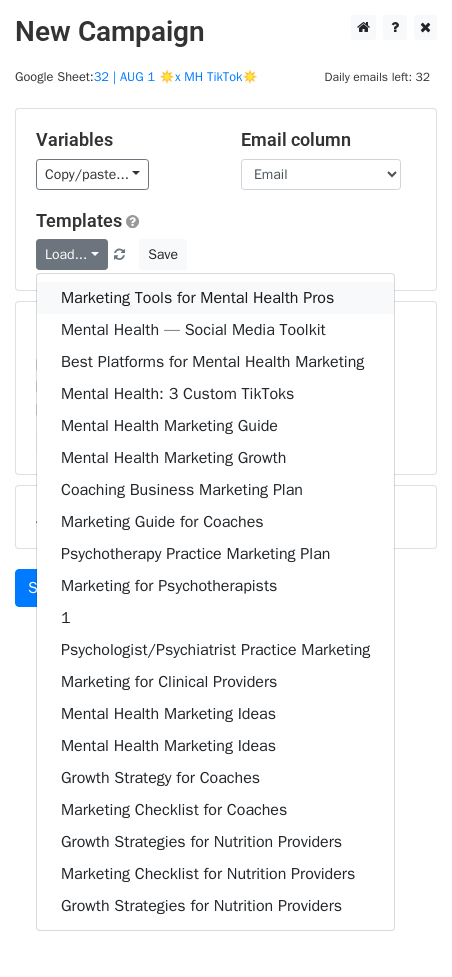 click on "Marketing Tools for Mental Health Pros" at bounding box center [215, 298] 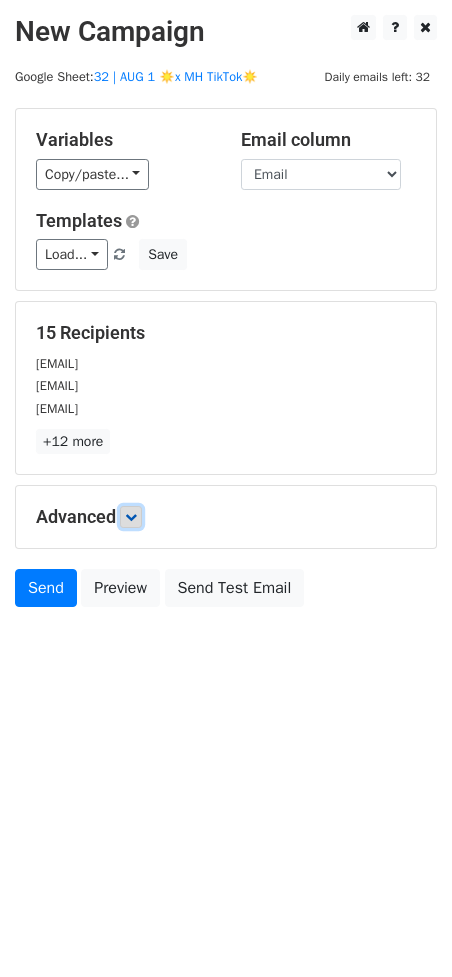 click at bounding box center (131, 517) 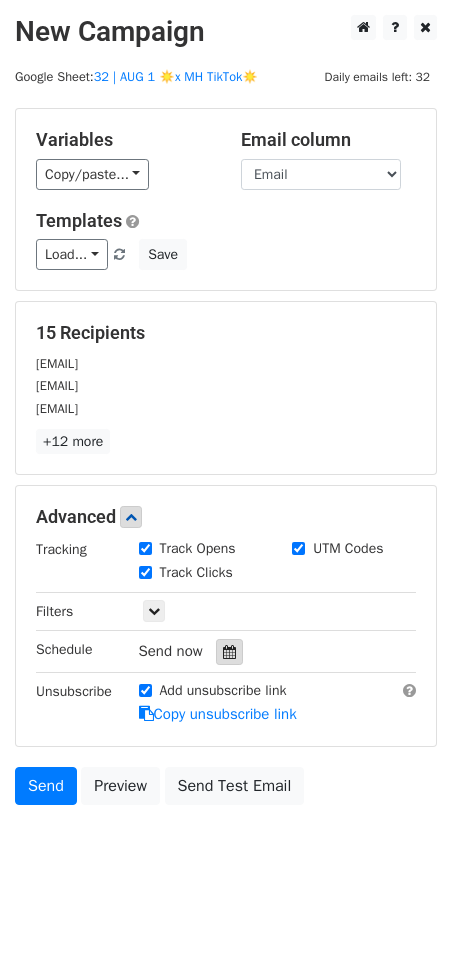 click at bounding box center (229, 652) 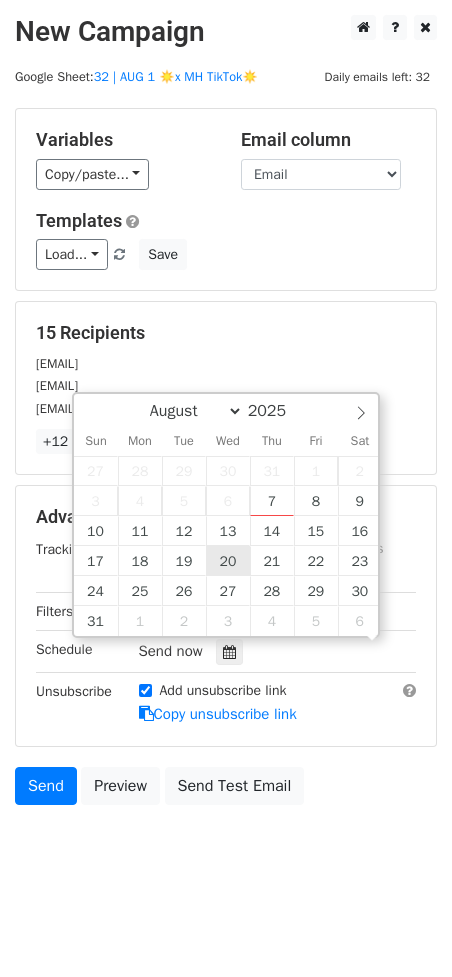 scroll, scrollTop: 0, scrollLeft: 0, axis: both 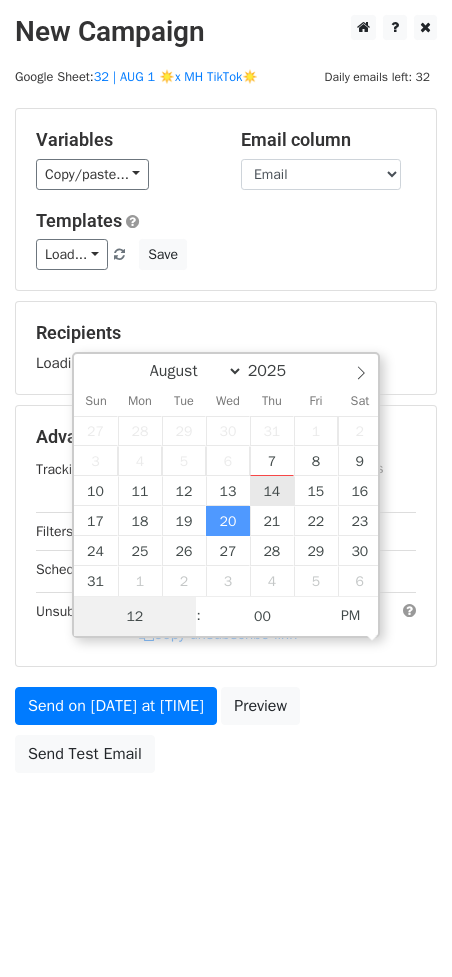 type on "2025-08-14 12:00" 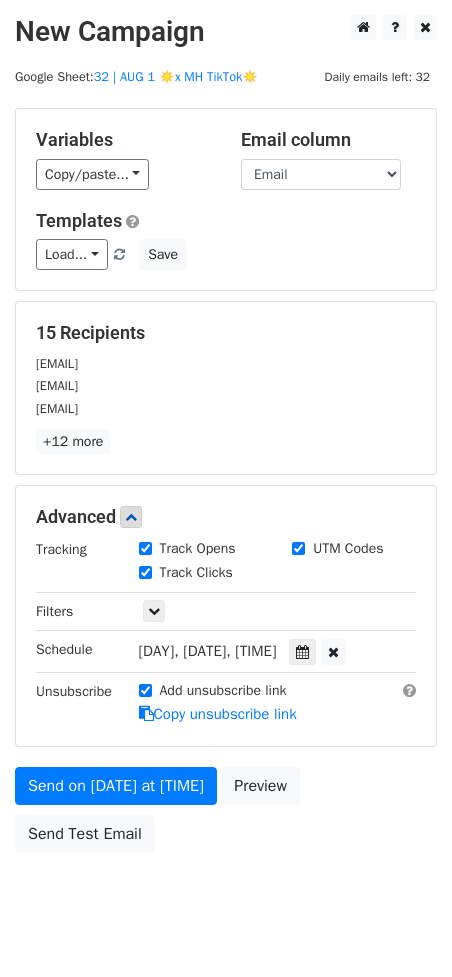 click on "Variables
Copy/paste...
{{Email}}
Email column
Email
Templates
Load...
Marketing Tools for Mental Health Pros
Mental Health — Social Media Toolkit
Best Platforms for Mental Health Marketing
Mental Health: 3 Custom TikToks
Mental Health Marketing Guide
Mental Health Marketing Growth
Coaching Business Marketing Plan
Marketing Guide for Coaches
Psychotherapy Practice Marketing Plan
Marketing for Psychotherapists
1
Psychologist/Psychiatrist Practice Marketing
Marketing for Clinical Providers
Mental Health Marketing Ideas
Mental Health Marketing Ideas
Growth Strategy for Coaches
Marketing Checklist for Coaches
Growth Strategies for Nutrition Providers
Marketing Checklist for Nutrition Providers
Growth Strategies for Nutrition Providers
Save
15 Recipients
newworldbilling1@gmail.com
nextlevelpossible@gmail.com
nextstep4collegeapps@gmail.com
+12 more" at bounding box center (226, 485) 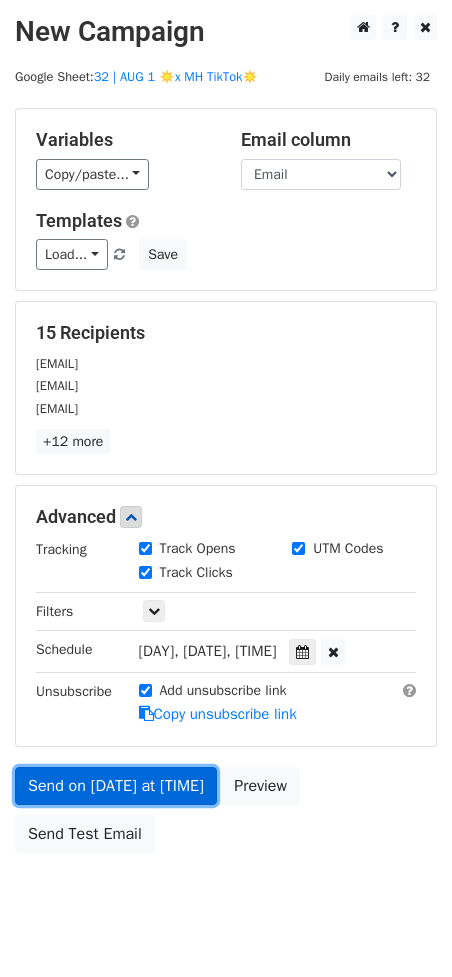click on "Send on Aug 14 at 12:00pm" at bounding box center (116, 786) 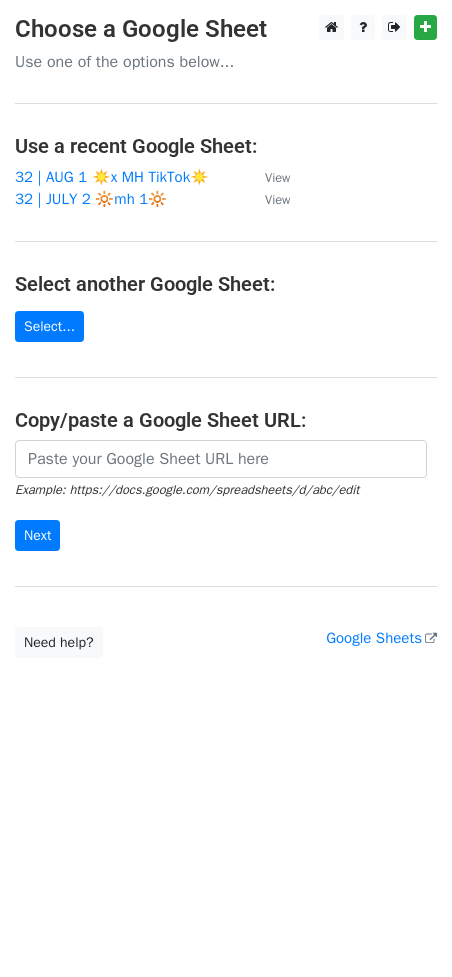 scroll, scrollTop: 0, scrollLeft: 0, axis: both 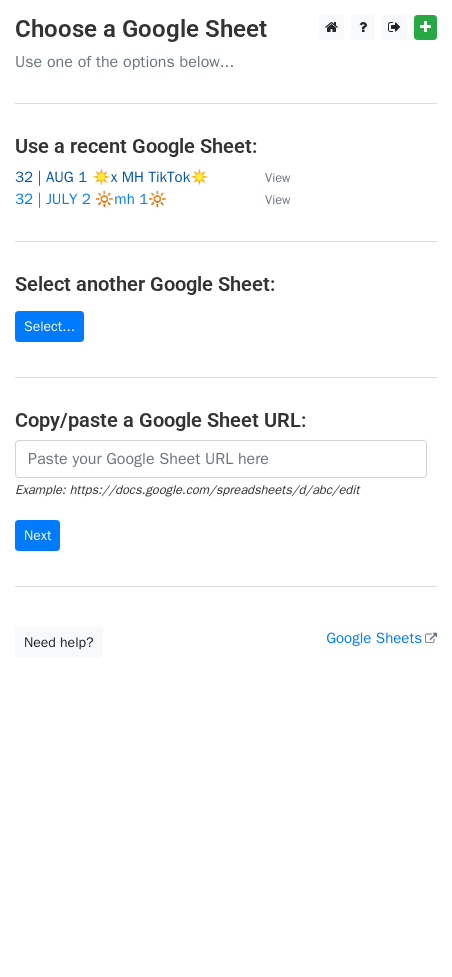 click on "32 | AUG 1 ☀️x MH TikTok☀️" at bounding box center (112, 177) 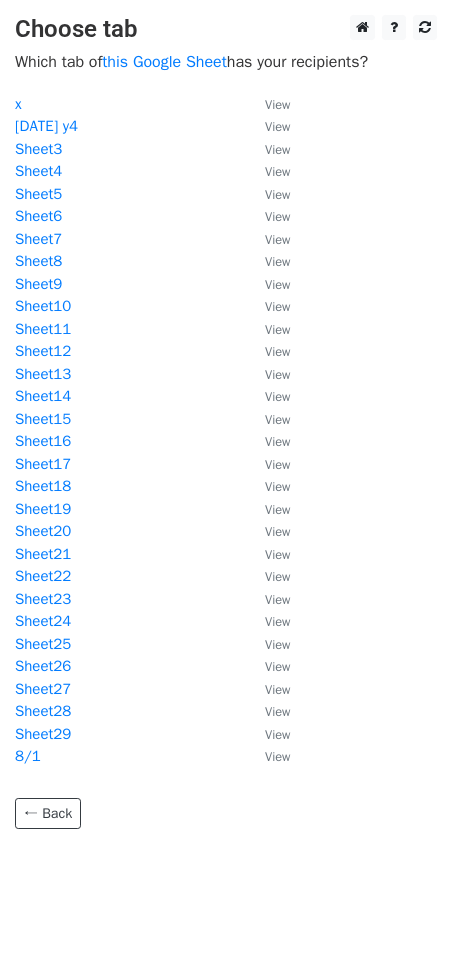 scroll, scrollTop: 0, scrollLeft: 0, axis: both 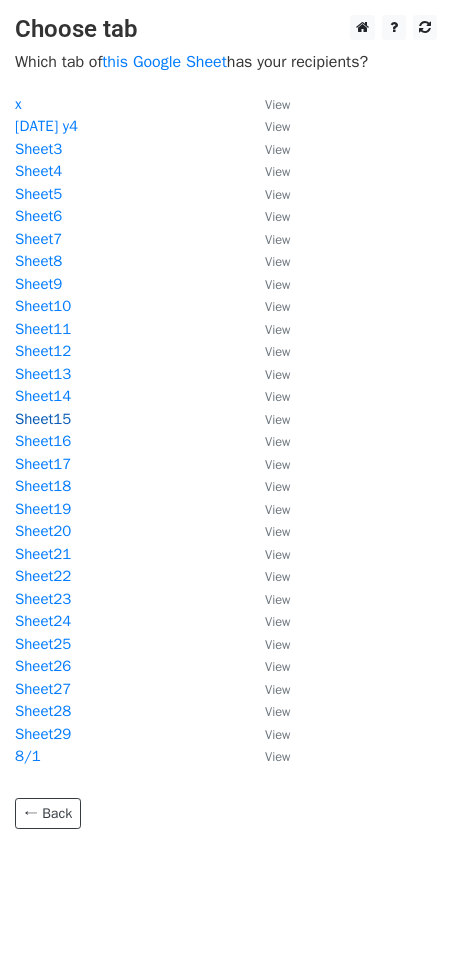click on "Sheet15" at bounding box center (43, 419) 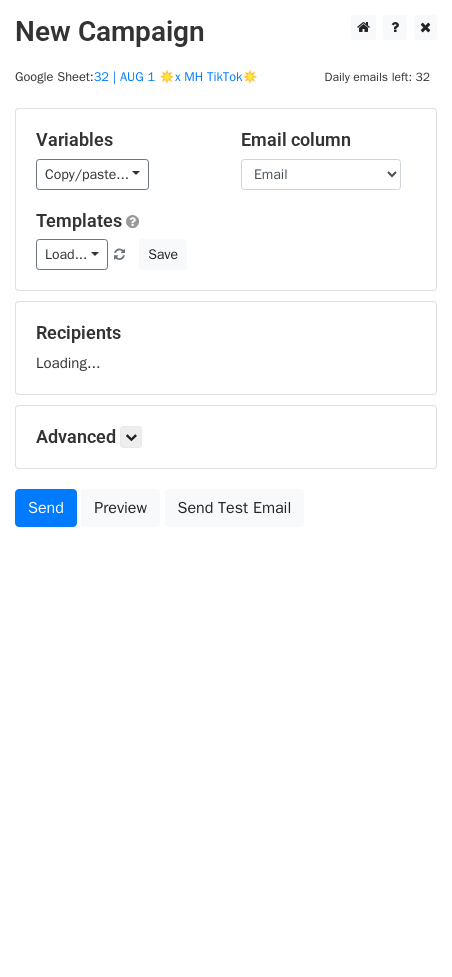 scroll, scrollTop: 0, scrollLeft: 0, axis: both 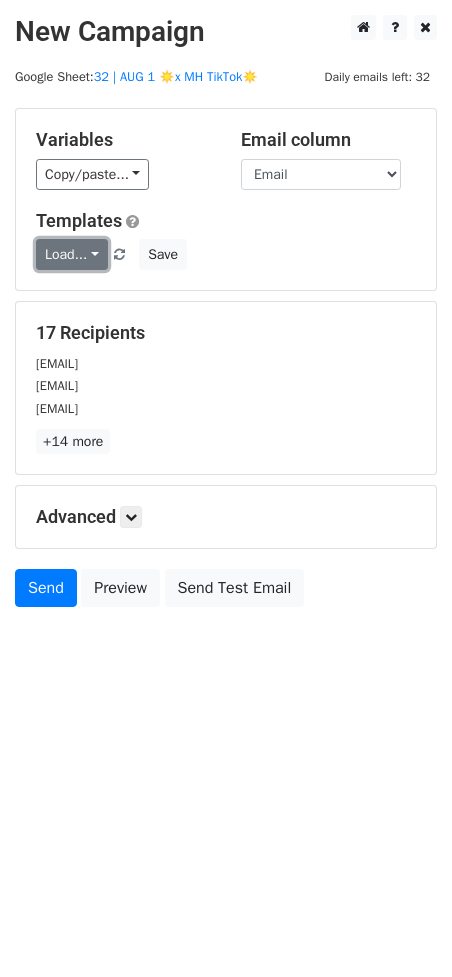 click on "Load..." at bounding box center [72, 254] 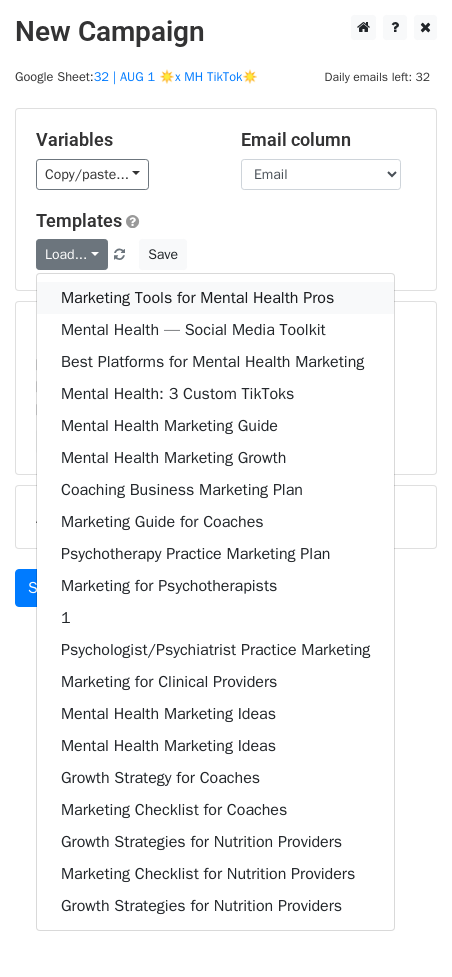 click on "Marketing Tools for Mental Health Pros" at bounding box center [215, 298] 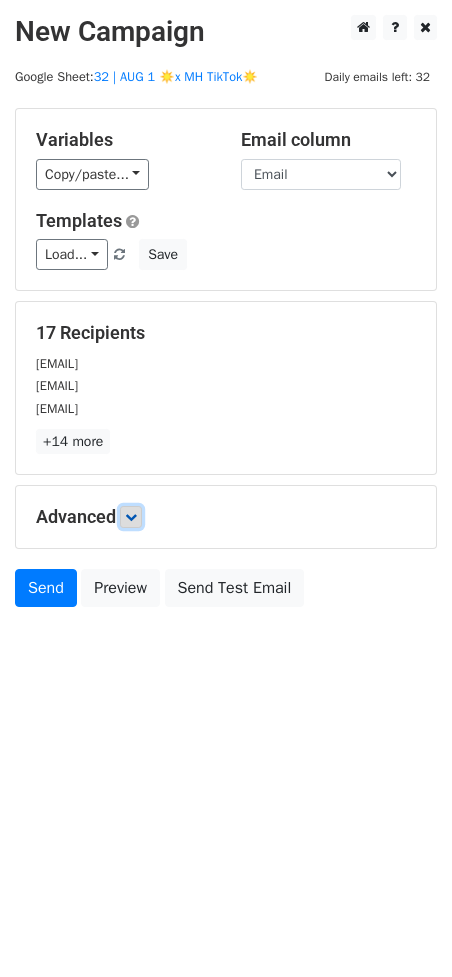 click at bounding box center [131, 517] 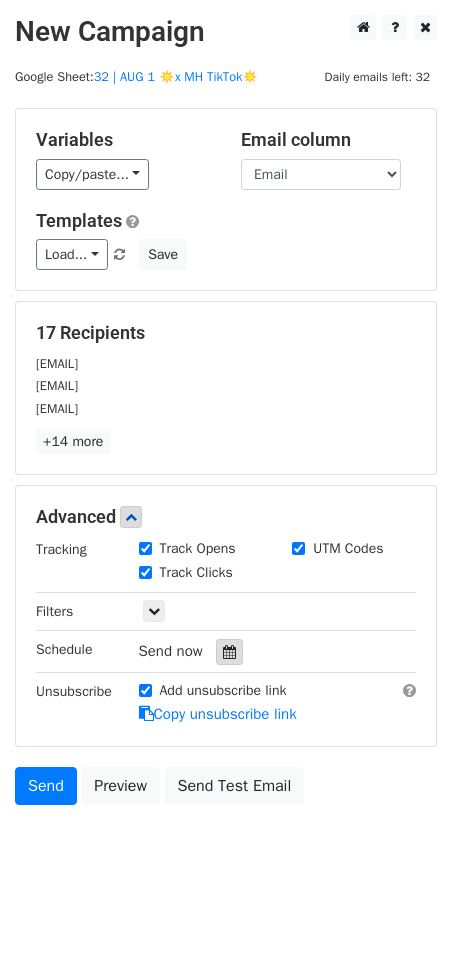 click at bounding box center [229, 652] 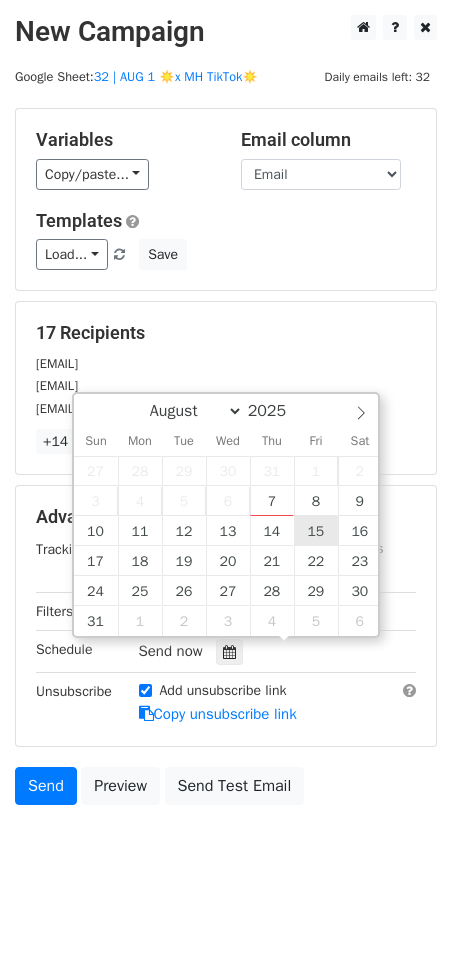 type on "2025-08-15 12:00" 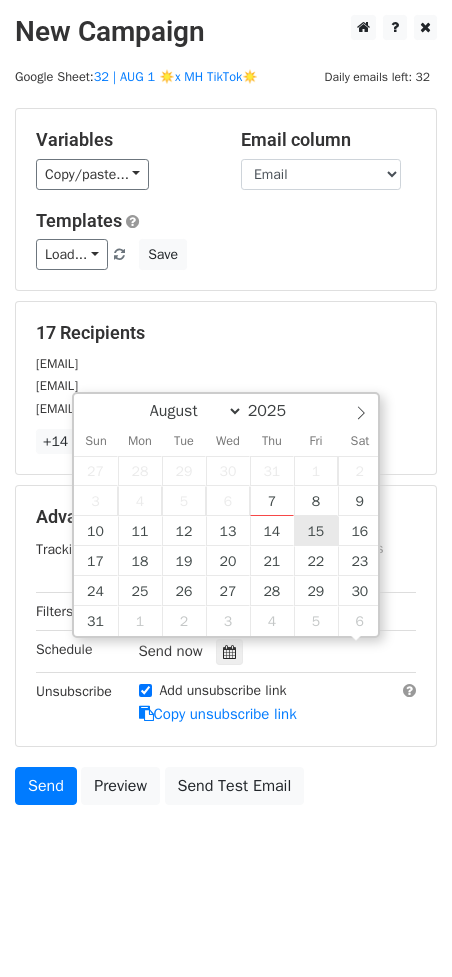 scroll, scrollTop: 0, scrollLeft: 0, axis: both 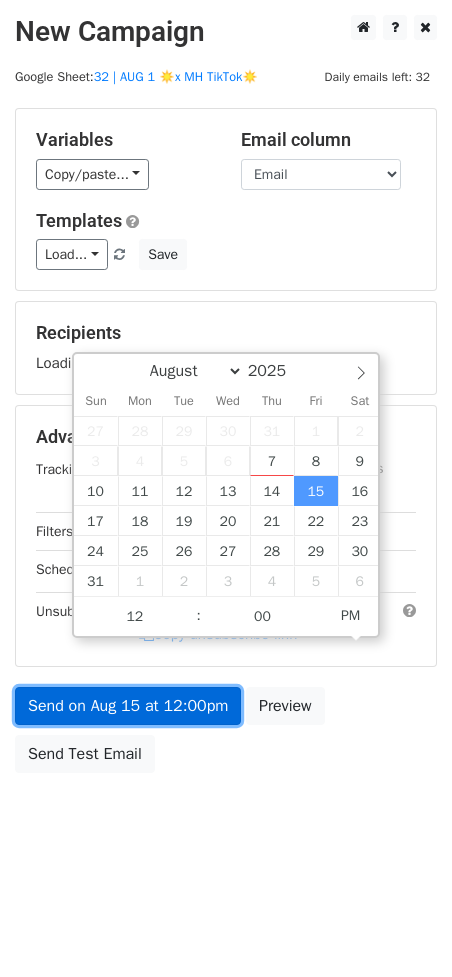 click on "Send on Aug 15 at 12:00pm" at bounding box center (128, 706) 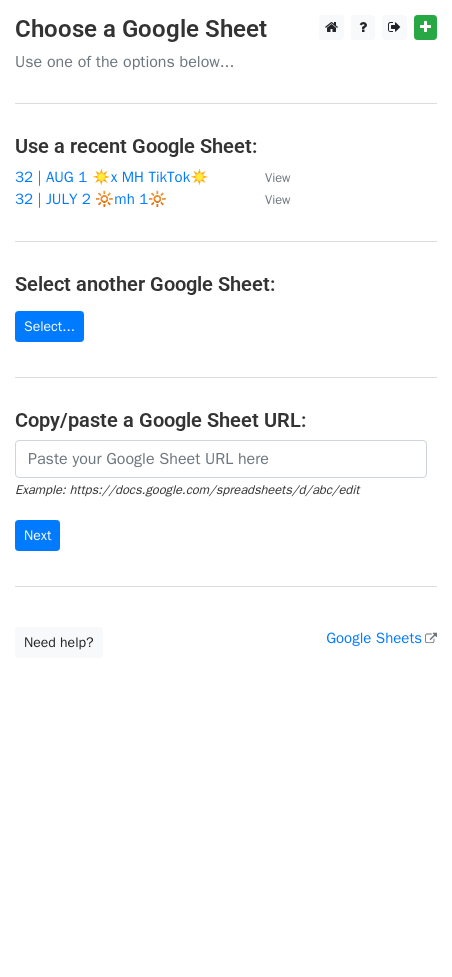 scroll, scrollTop: 0, scrollLeft: 0, axis: both 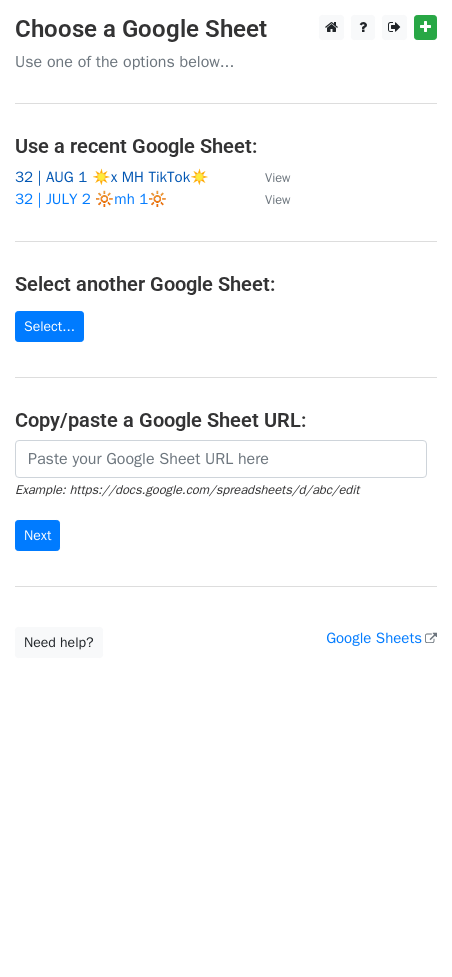 click on "32 | AUG 1 ☀️x MH TikTok☀️" at bounding box center [112, 177] 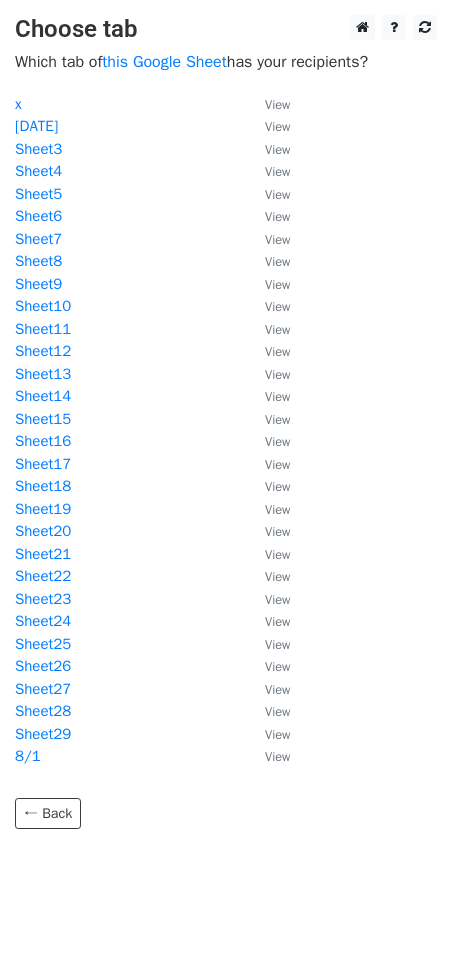 scroll, scrollTop: 0, scrollLeft: 0, axis: both 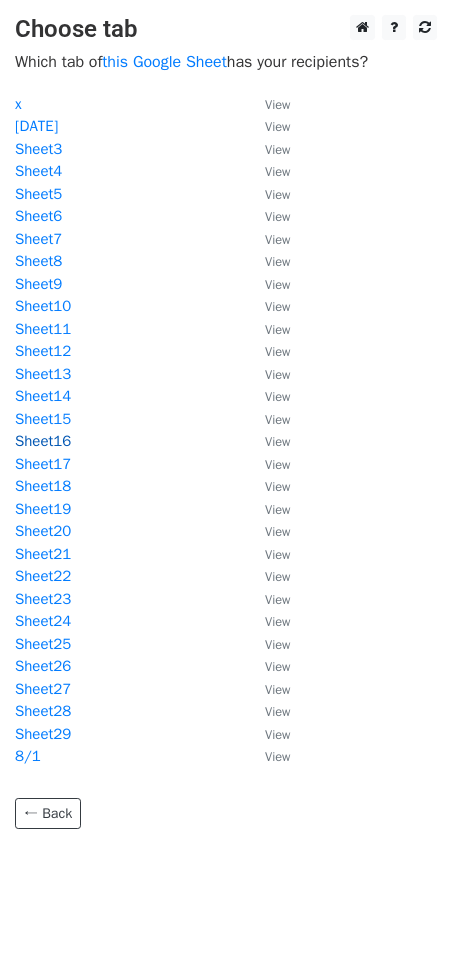 click on "Sheet16" at bounding box center [43, 441] 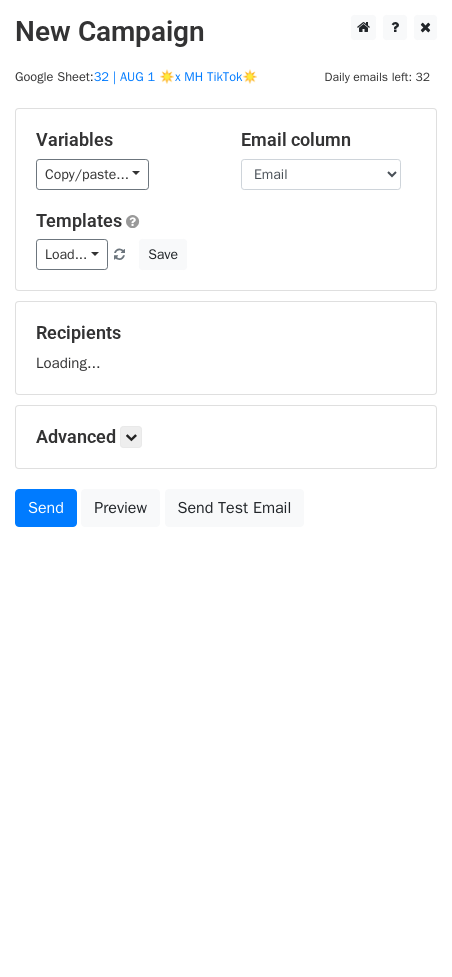 scroll, scrollTop: 0, scrollLeft: 0, axis: both 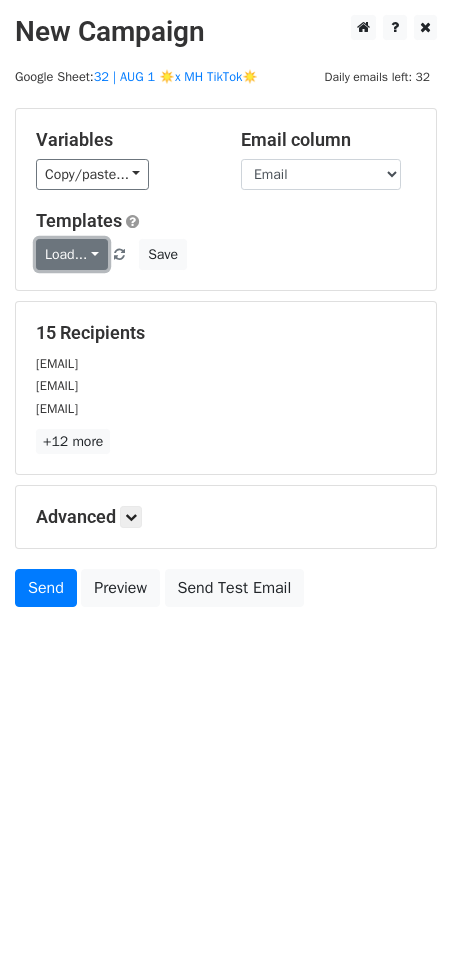 click on "Load..." at bounding box center [72, 254] 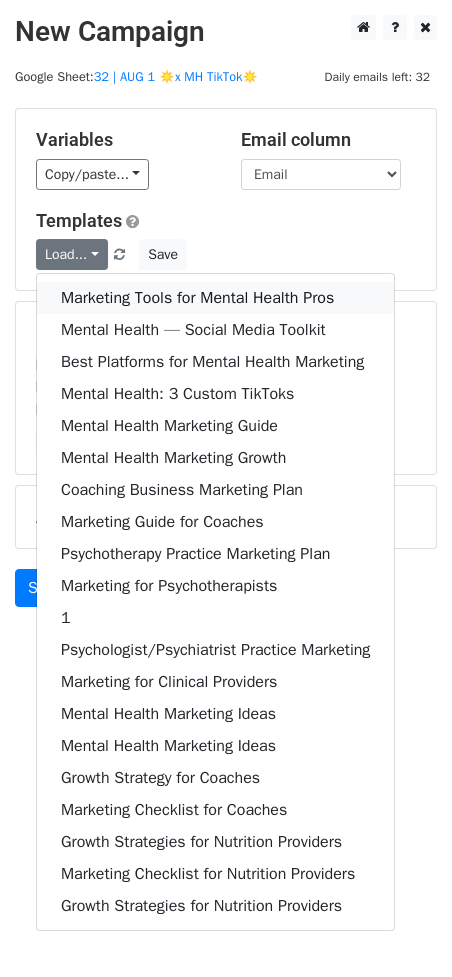 click on "Marketing Tools for Mental Health Pros" at bounding box center (215, 298) 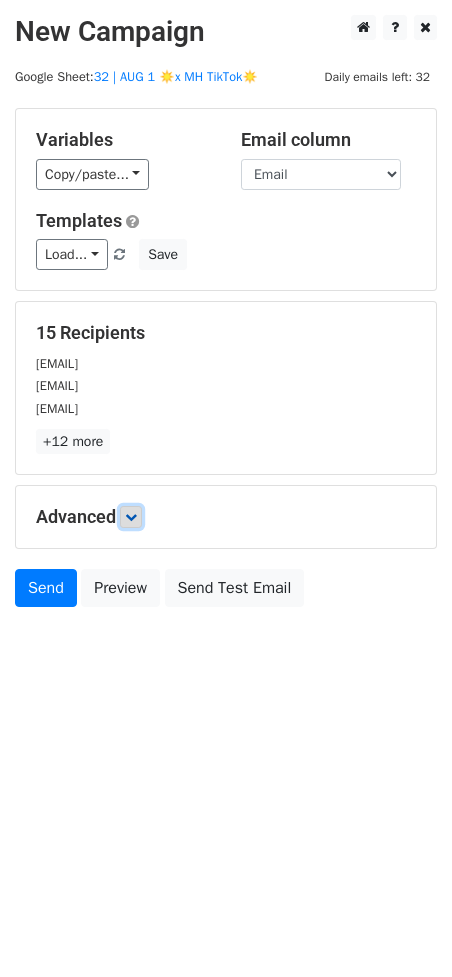 click at bounding box center (131, 517) 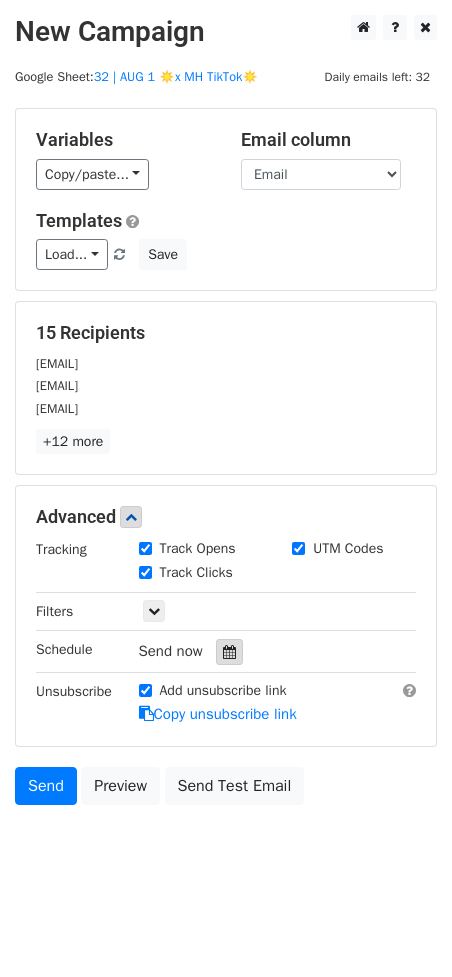 click at bounding box center [229, 652] 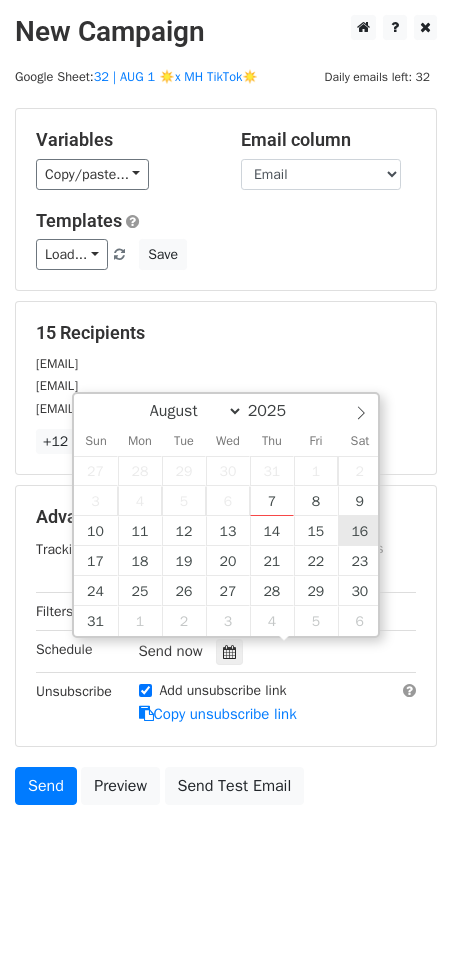 type on "2025-08-16 12:00" 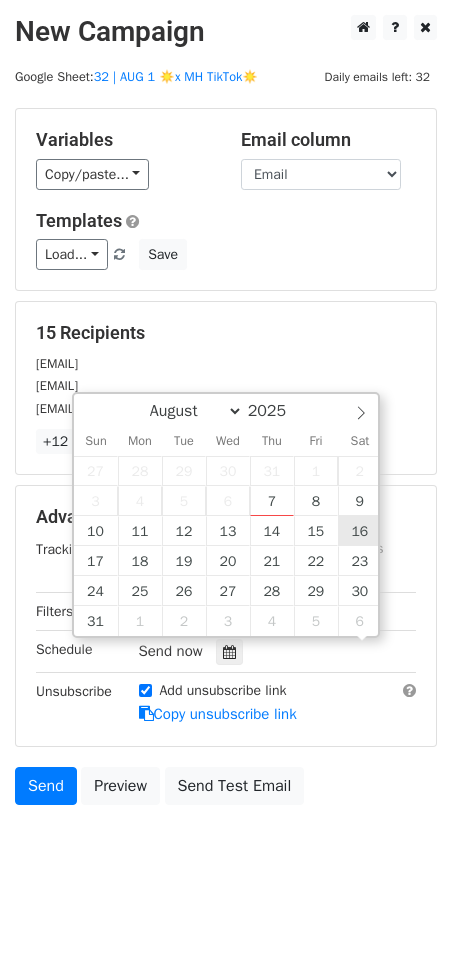 scroll, scrollTop: 0, scrollLeft: 0, axis: both 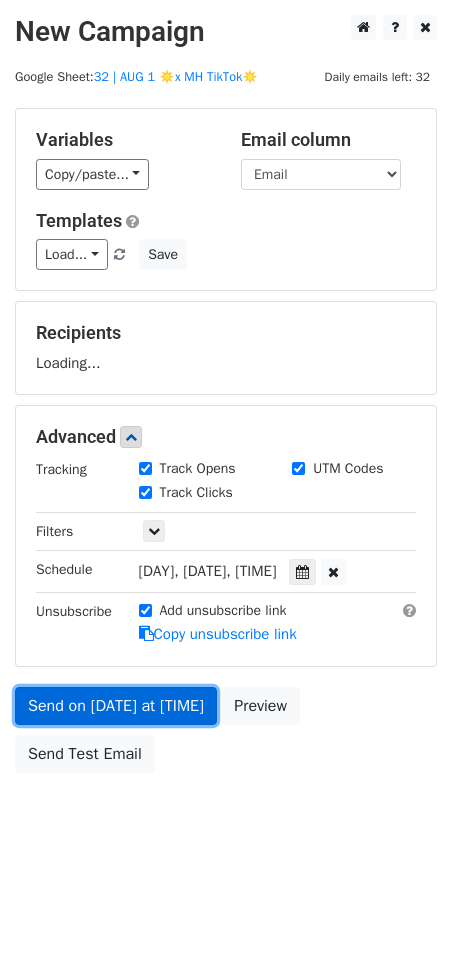 click on "Send on Aug 16 at 12:00pm" at bounding box center (116, 706) 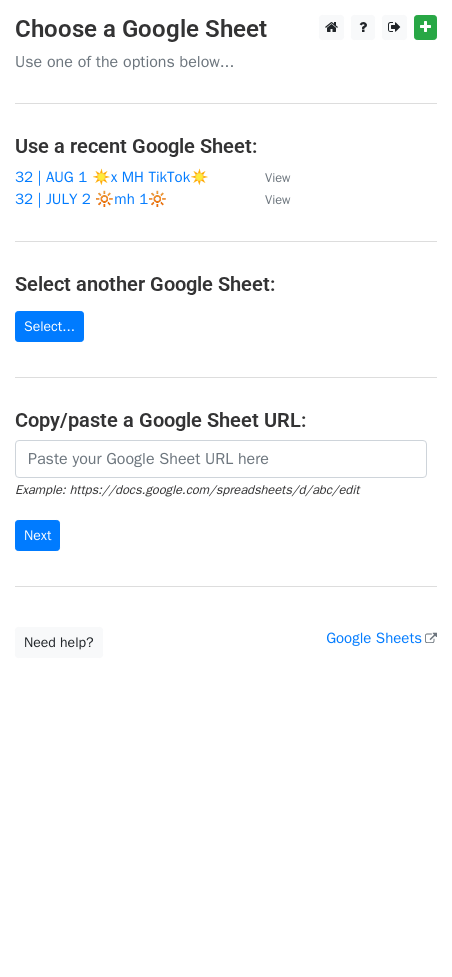 scroll, scrollTop: 0, scrollLeft: 0, axis: both 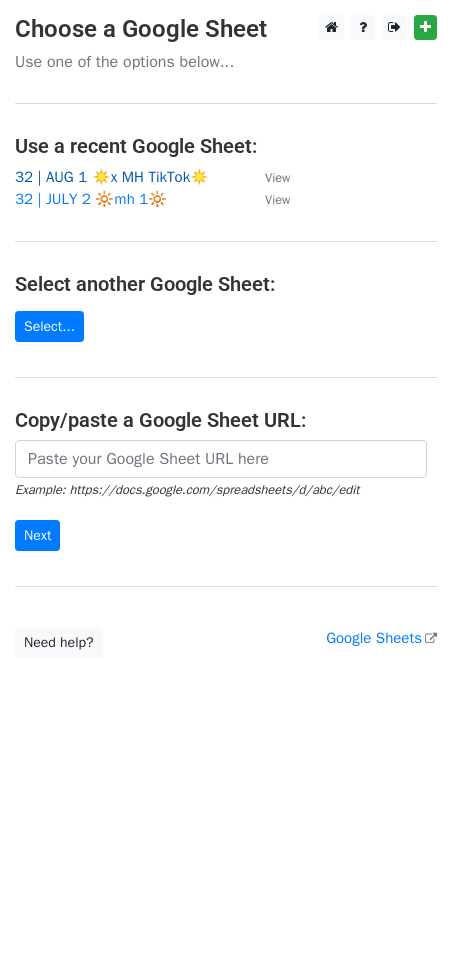 click on "32 | AUG 1 ☀️x MH TikTok☀️" at bounding box center [112, 177] 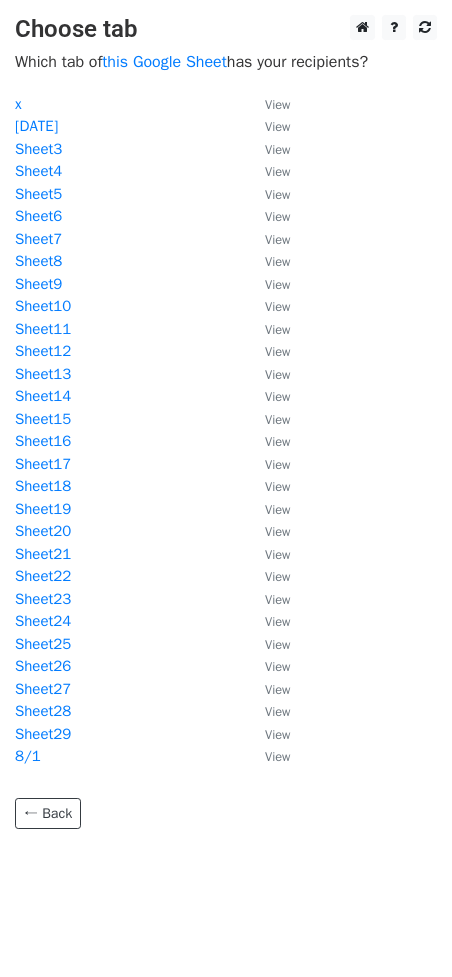 scroll, scrollTop: 0, scrollLeft: 0, axis: both 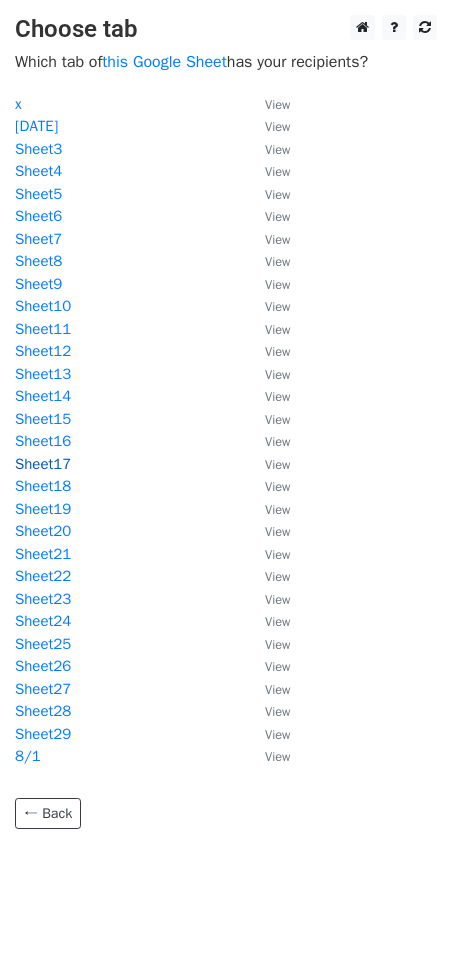 click on "Sheet17" at bounding box center (43, 464) 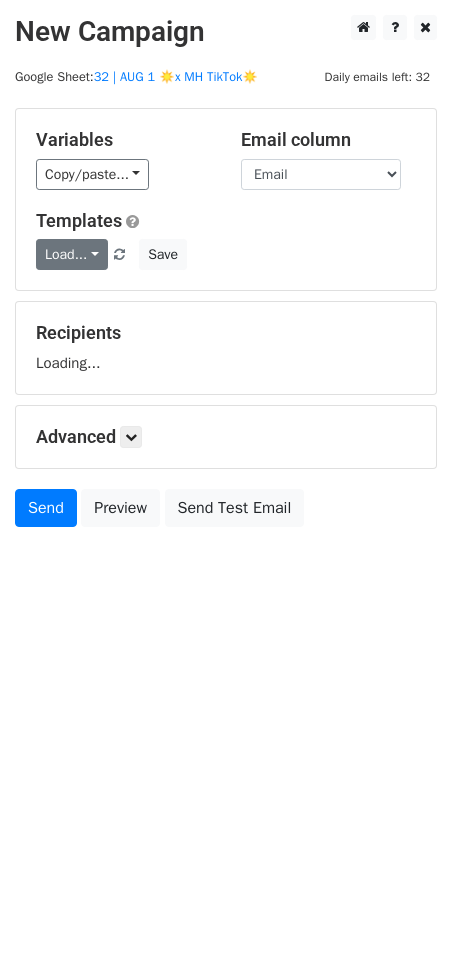 scroll, scrollTop: 0, scrollLeft: 0, axis: both 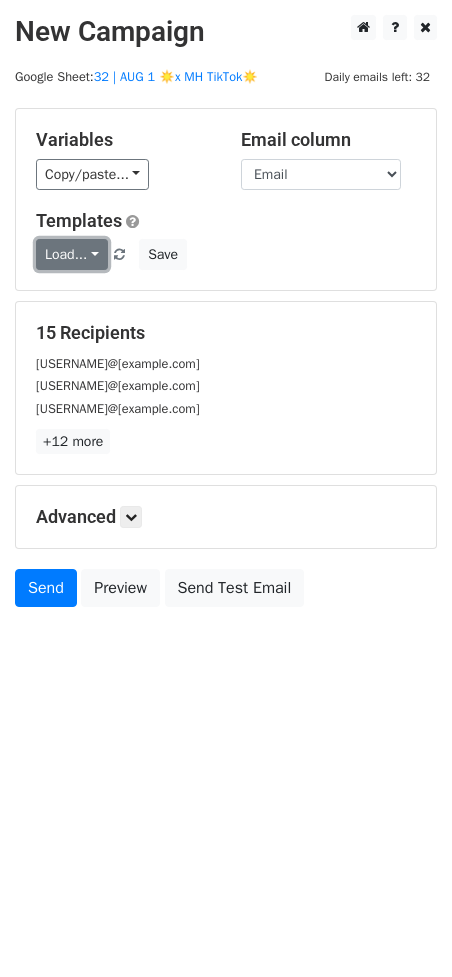 click on "Load..." at bounding box center [72, 254] 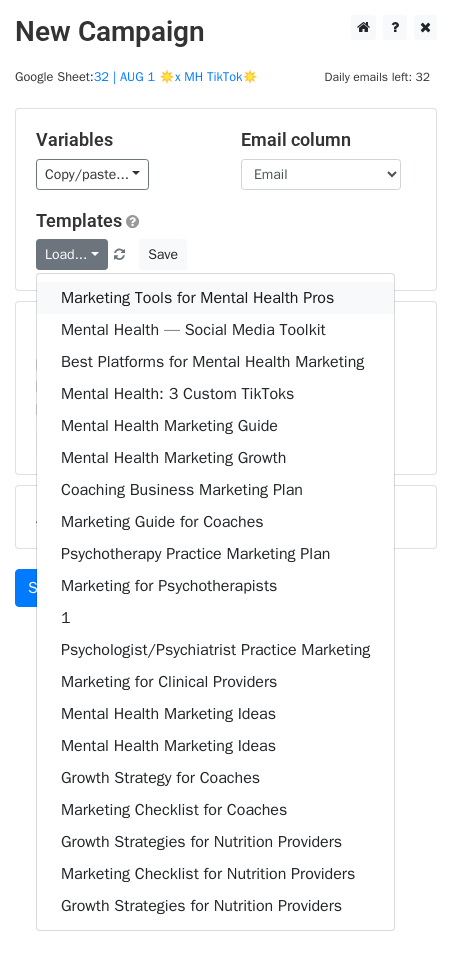 click on "Marketing Tools for Mental Health Pros" at bounding box center (215, 298) 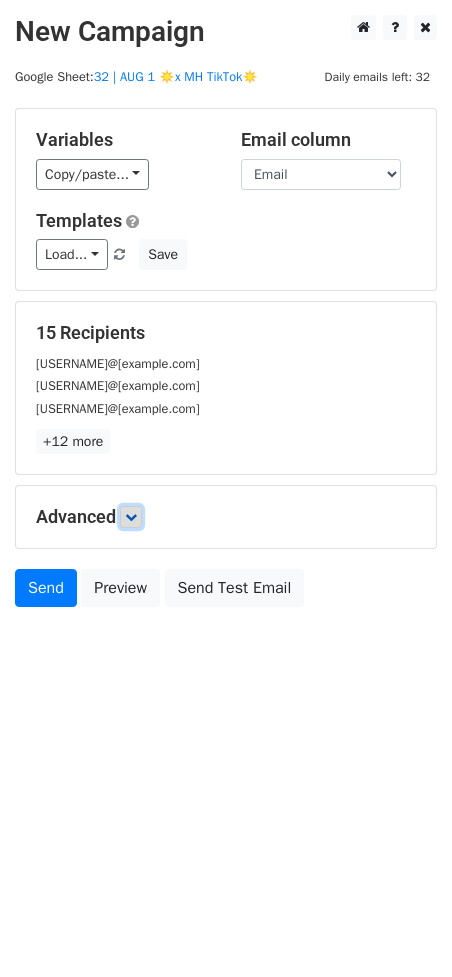 click at bounding box center [131, 517] 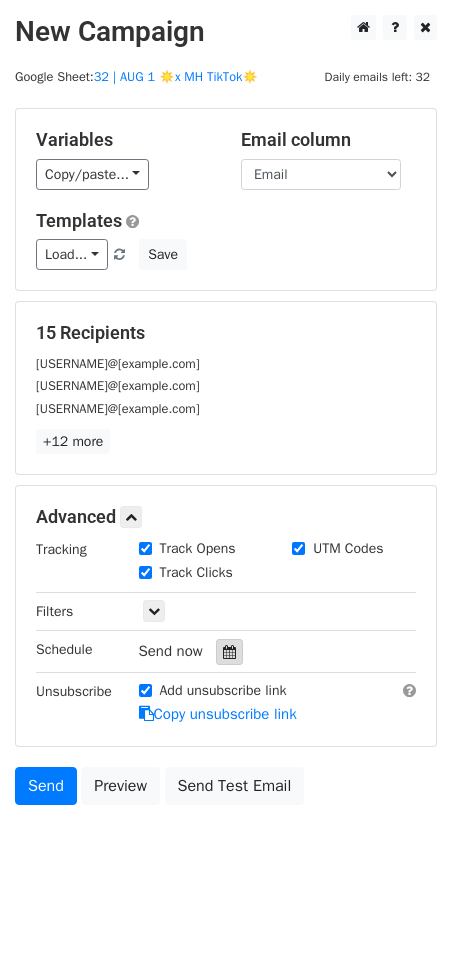 click at bounding box center [229, 652] 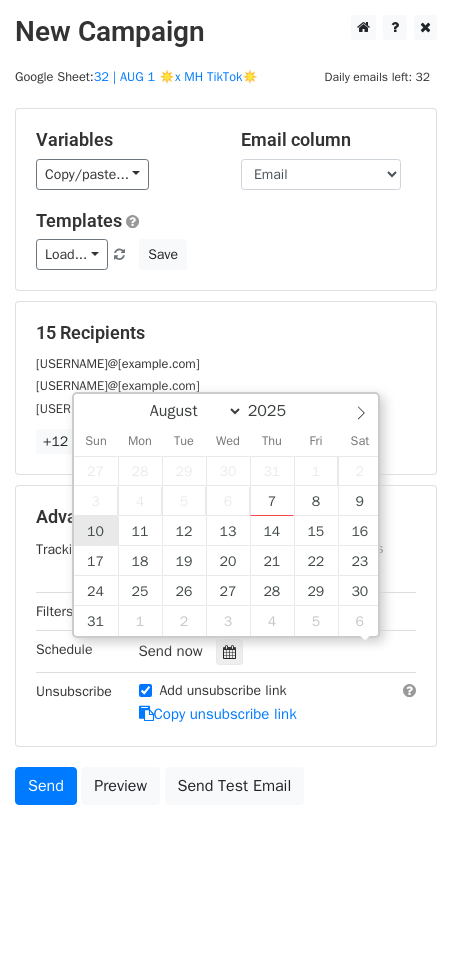 scroll, scrollTop: 0, scrollLeft: 0, axis: both 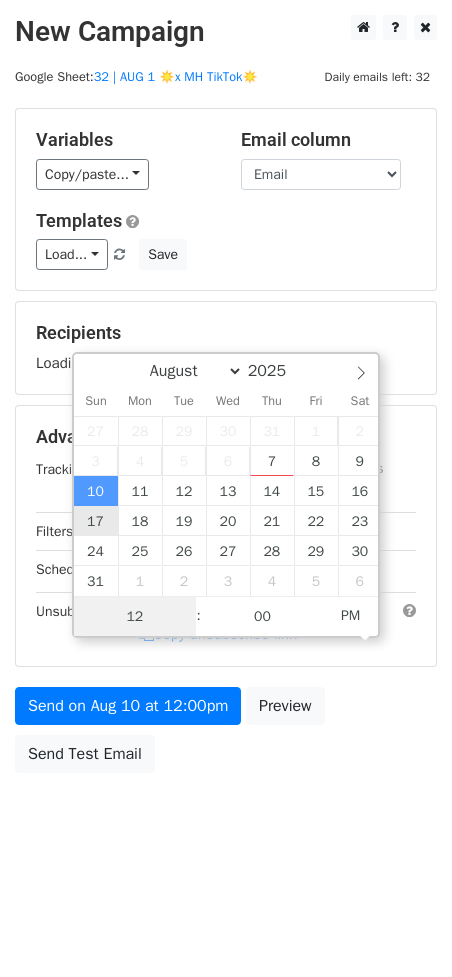 type on "[DATE] [TIME]" 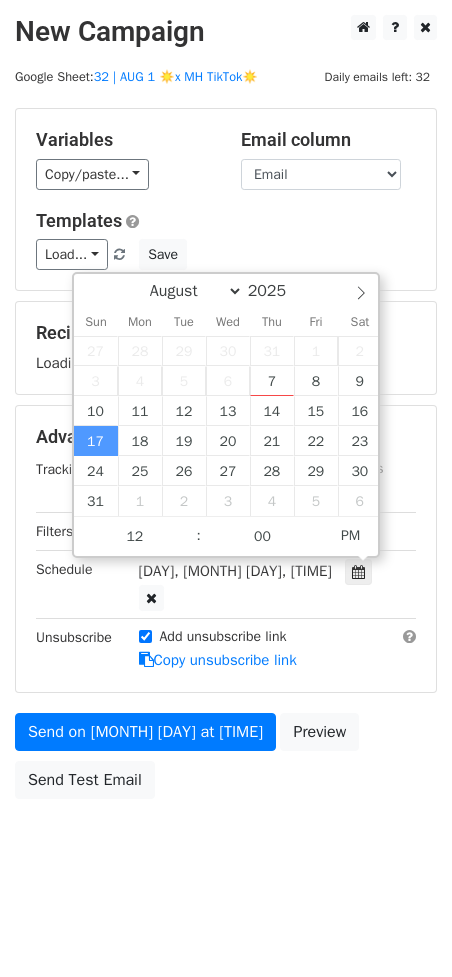 click on "Unsubscribe" at bounding box center [72, 649] 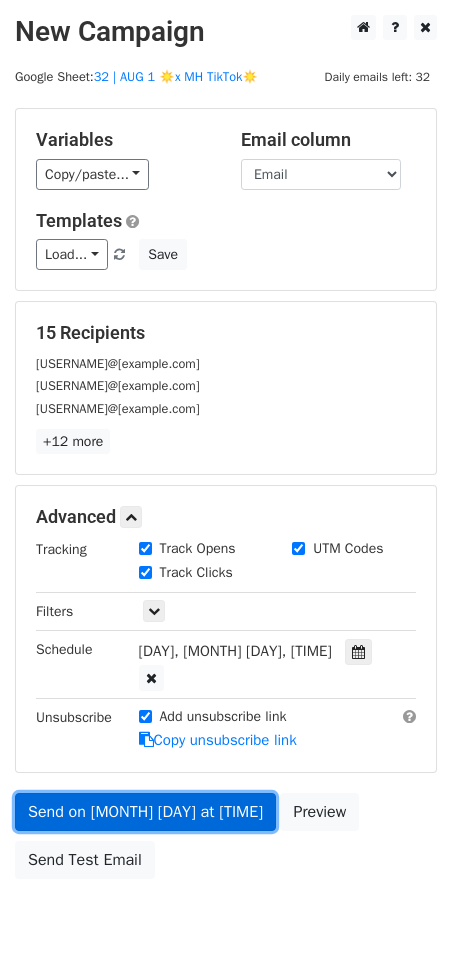 click on "Send on [MONTH] [DAY] at [TIME]" at bounding box center (145, 812) 